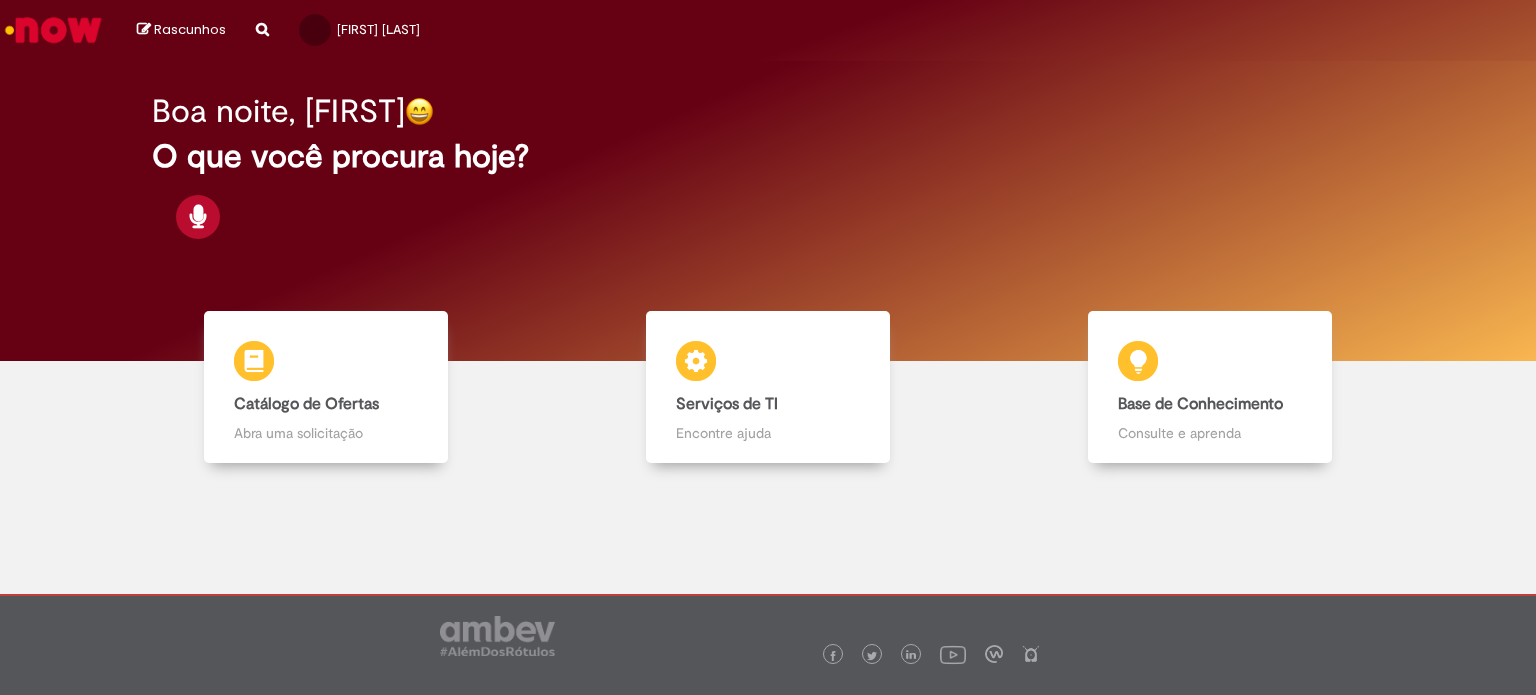 scroll, scrollTop: 0, scrollLeft: 0, axis: both 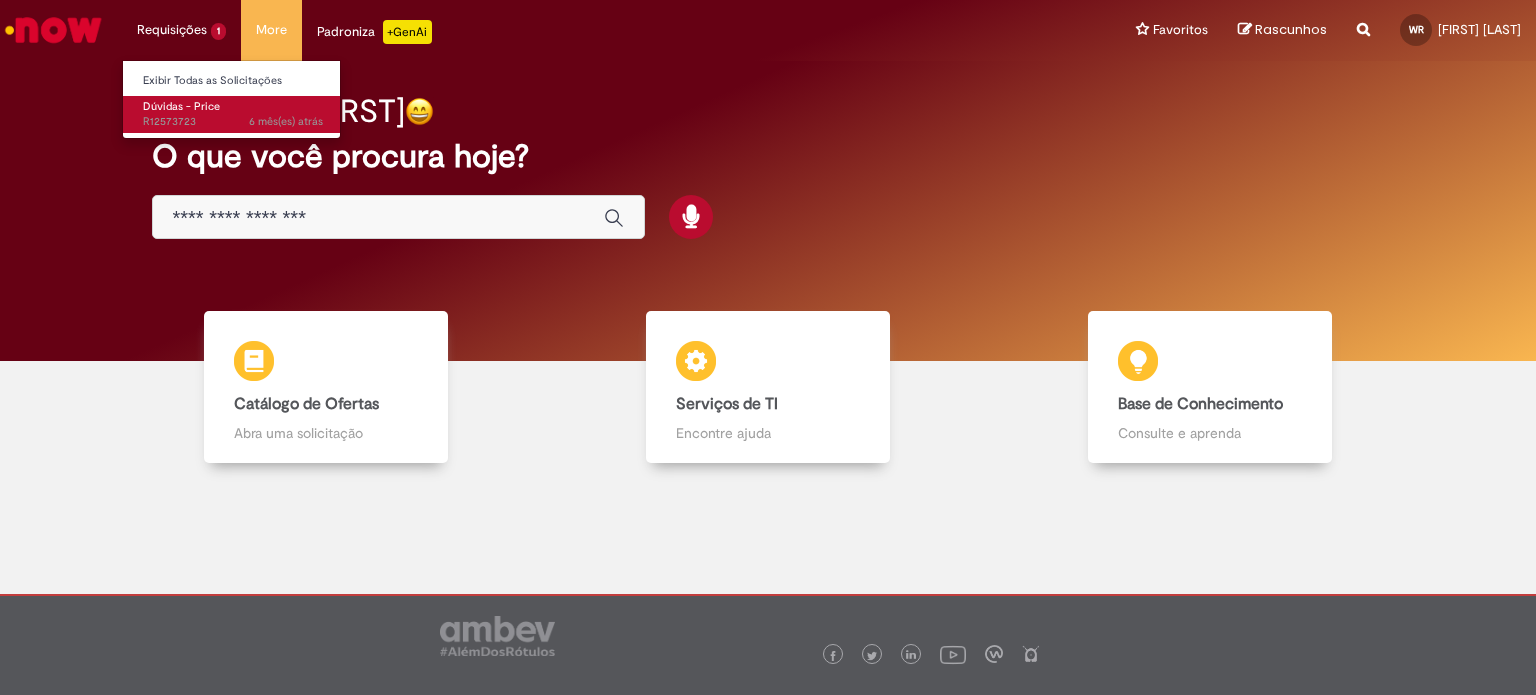 click on "6 mês(es) atrás 6 meses atrás  R12573723" at bounding box center (233, 122) 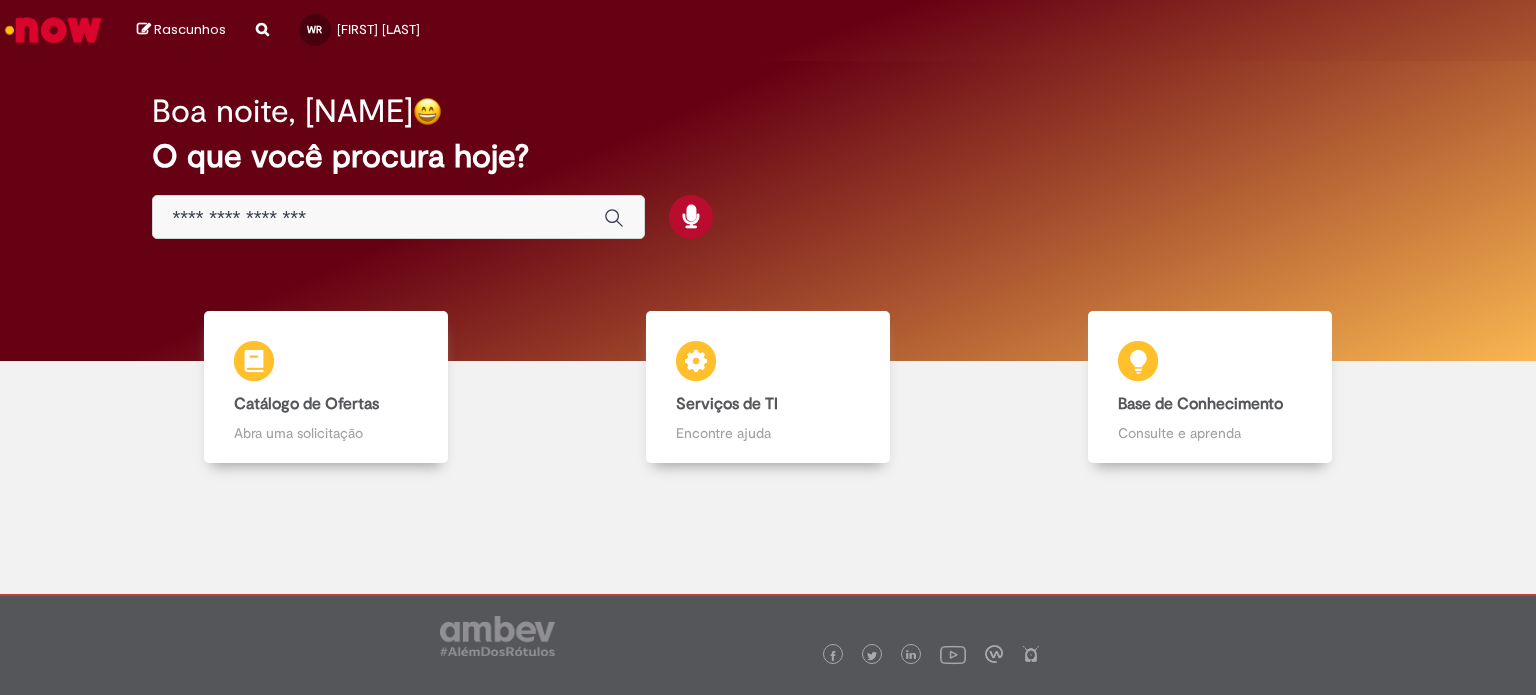 scroll, scrollTop: 0, scrollLeft: 0, axis: both 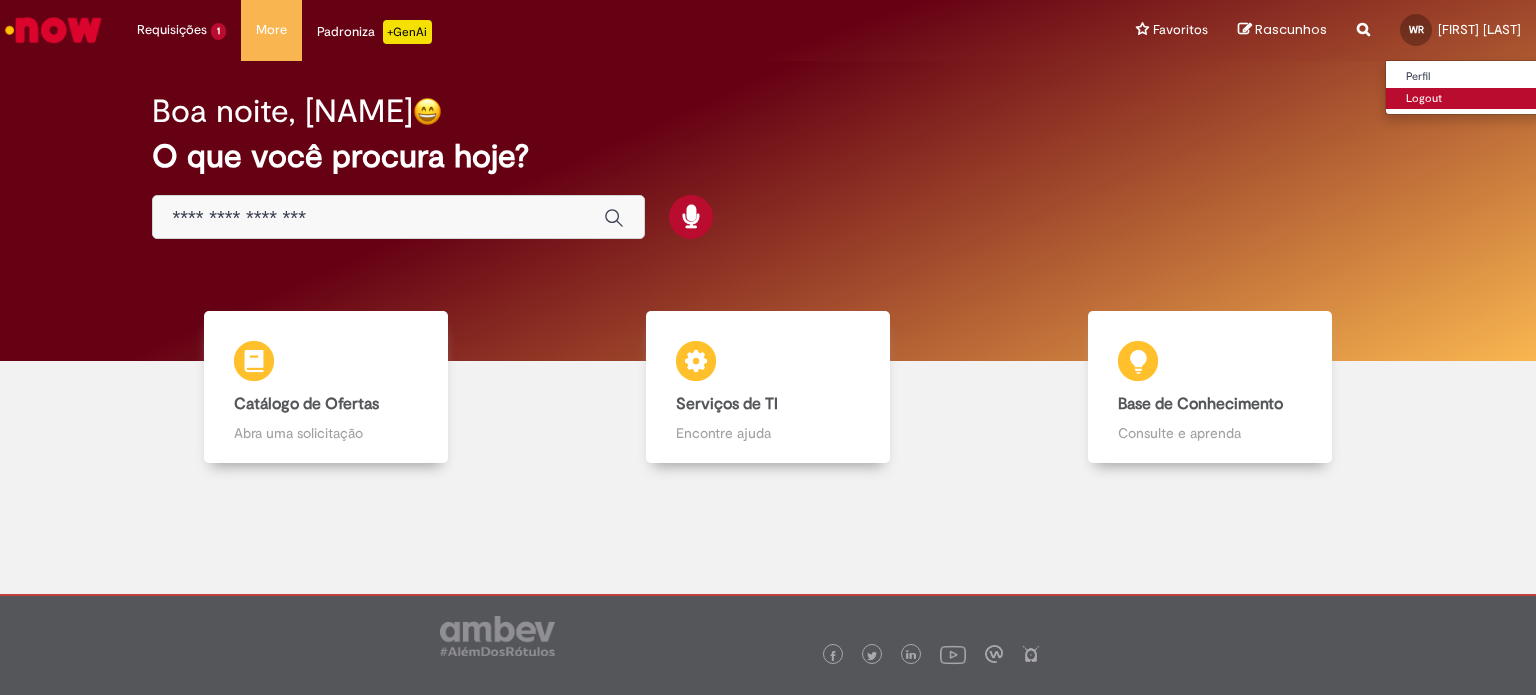 click on "Logout" at bounding box center (1465, 99) 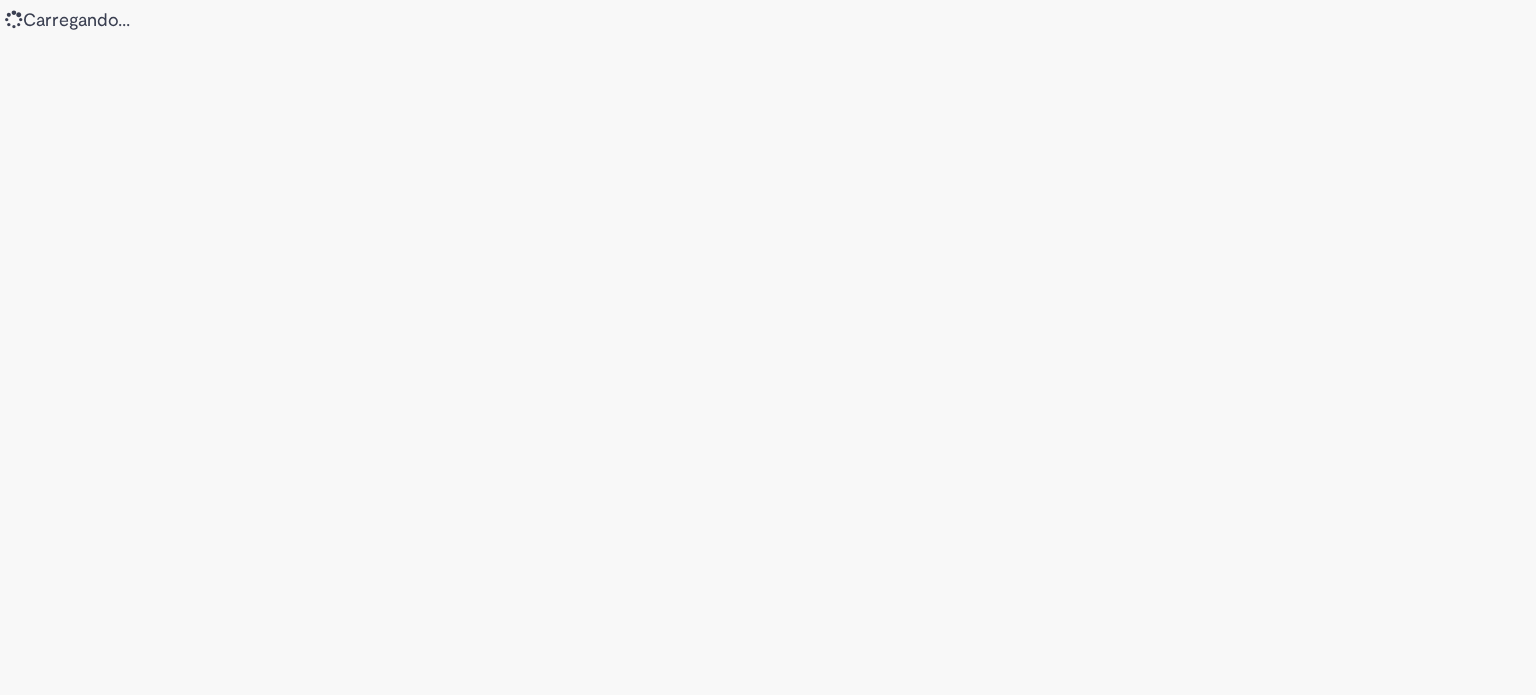 scroll, scrollTop: 0, scrollLeft: 0, axis: both 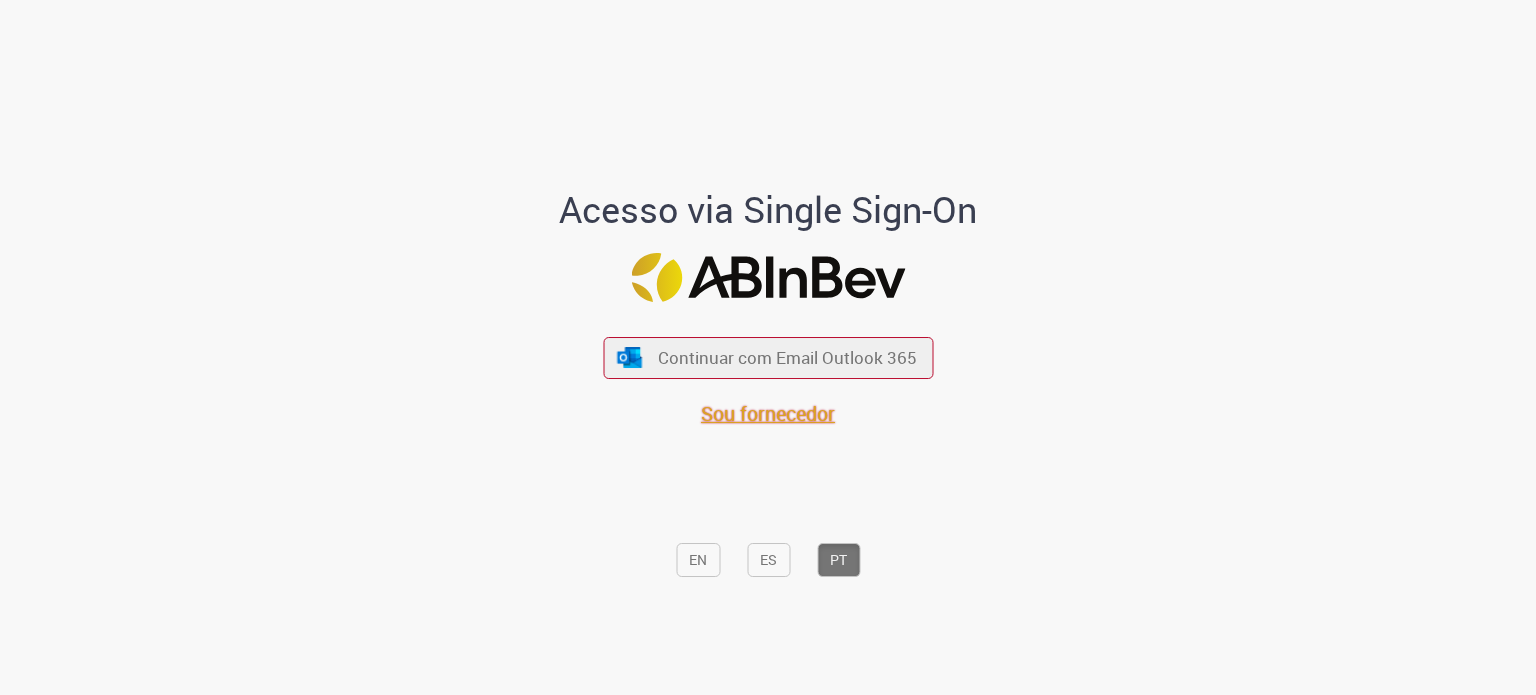 click on "Sou fornecedor" at bounding box center (768, 413) 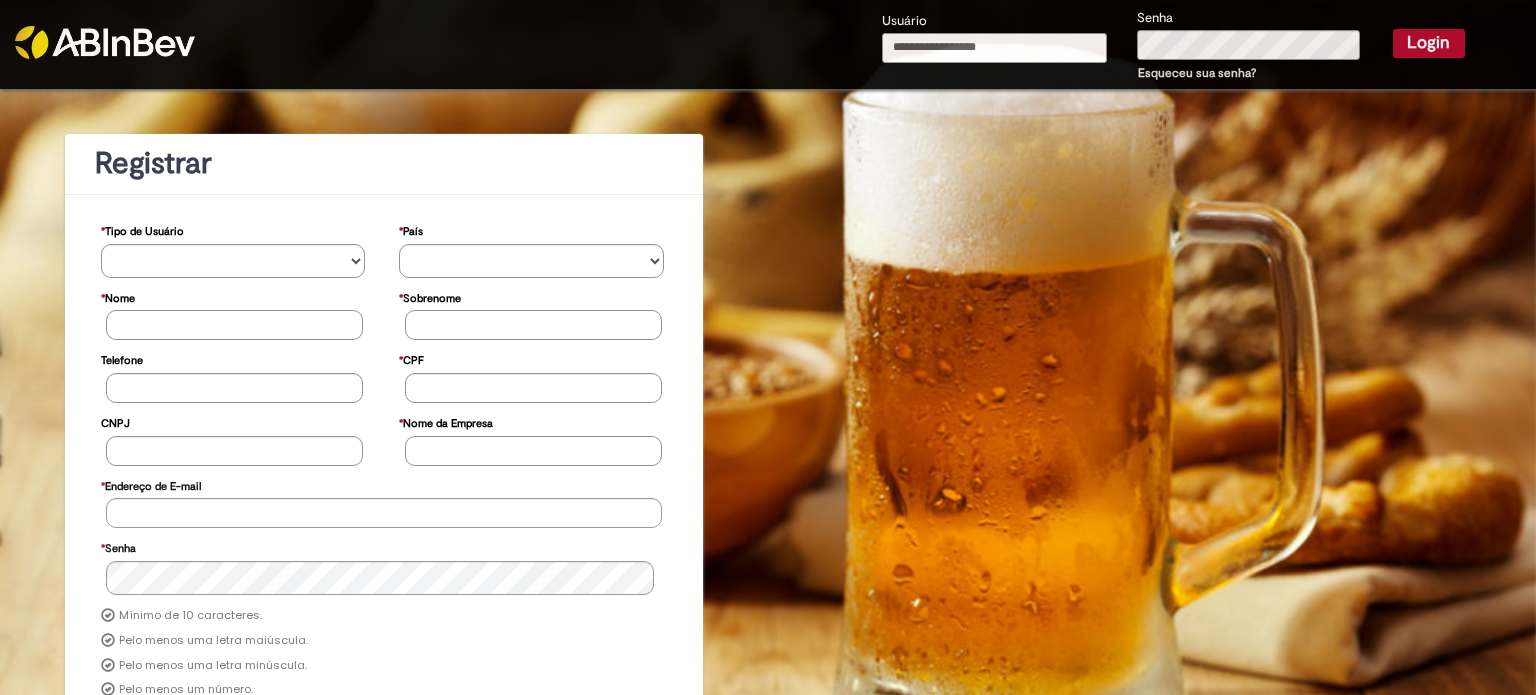 scroll, scrollTop: 0, scrollLeft: 0, axis: both 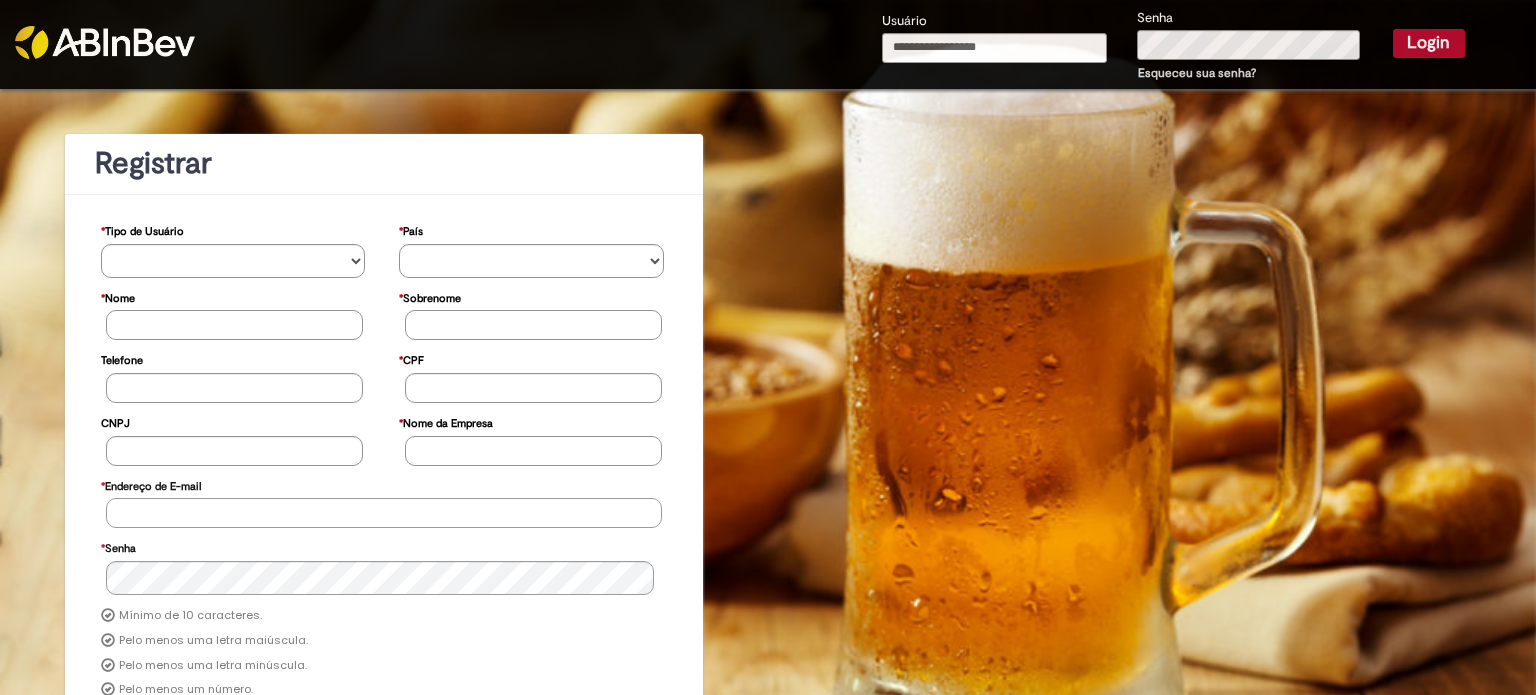 type on "**********" 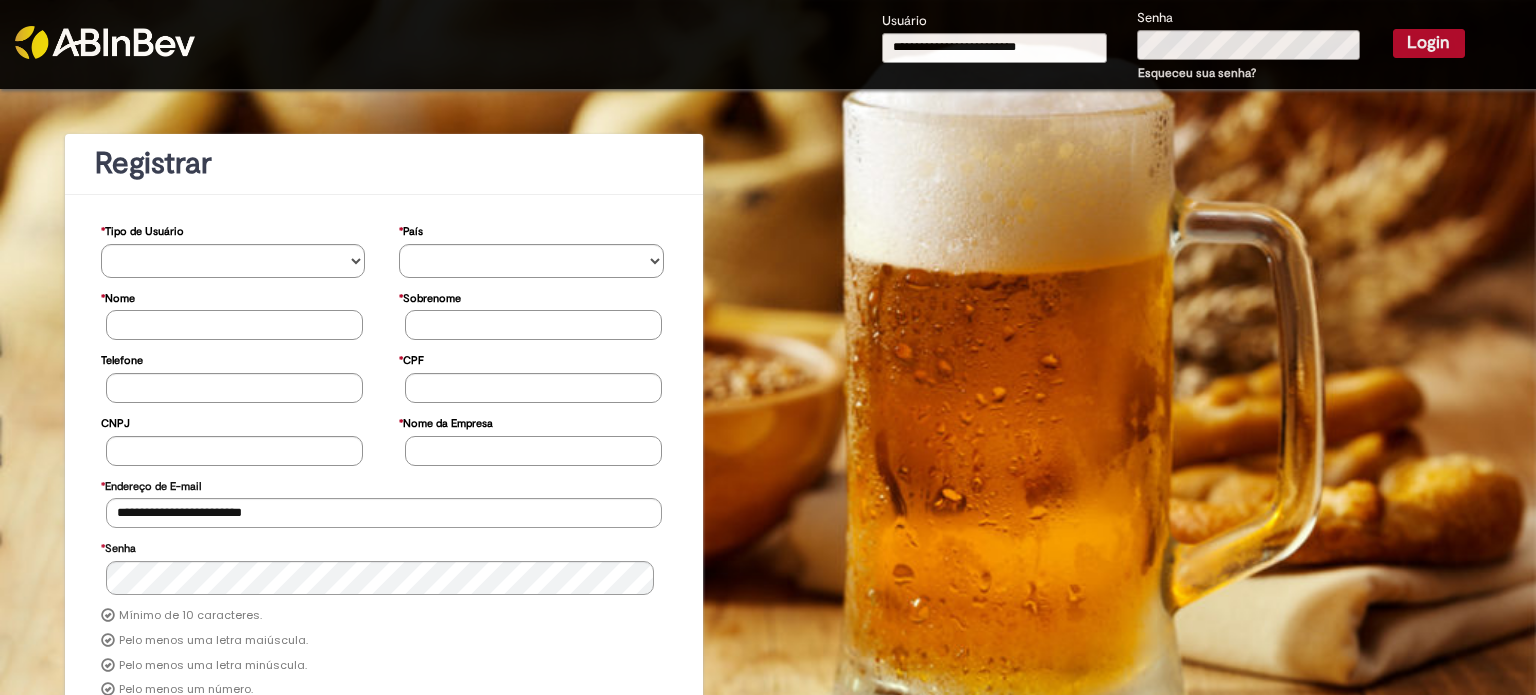 click on "**********" at bounding box center (995, 48) 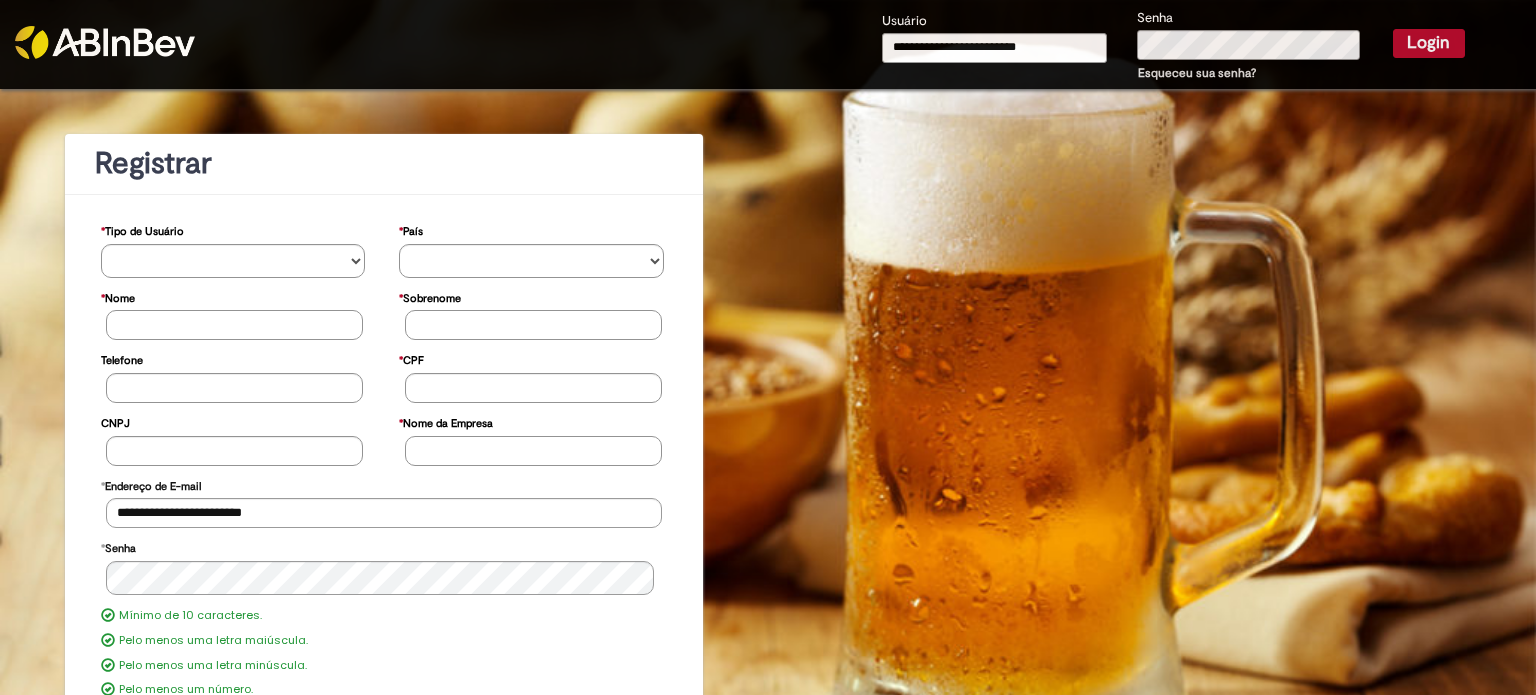 type on "**********" 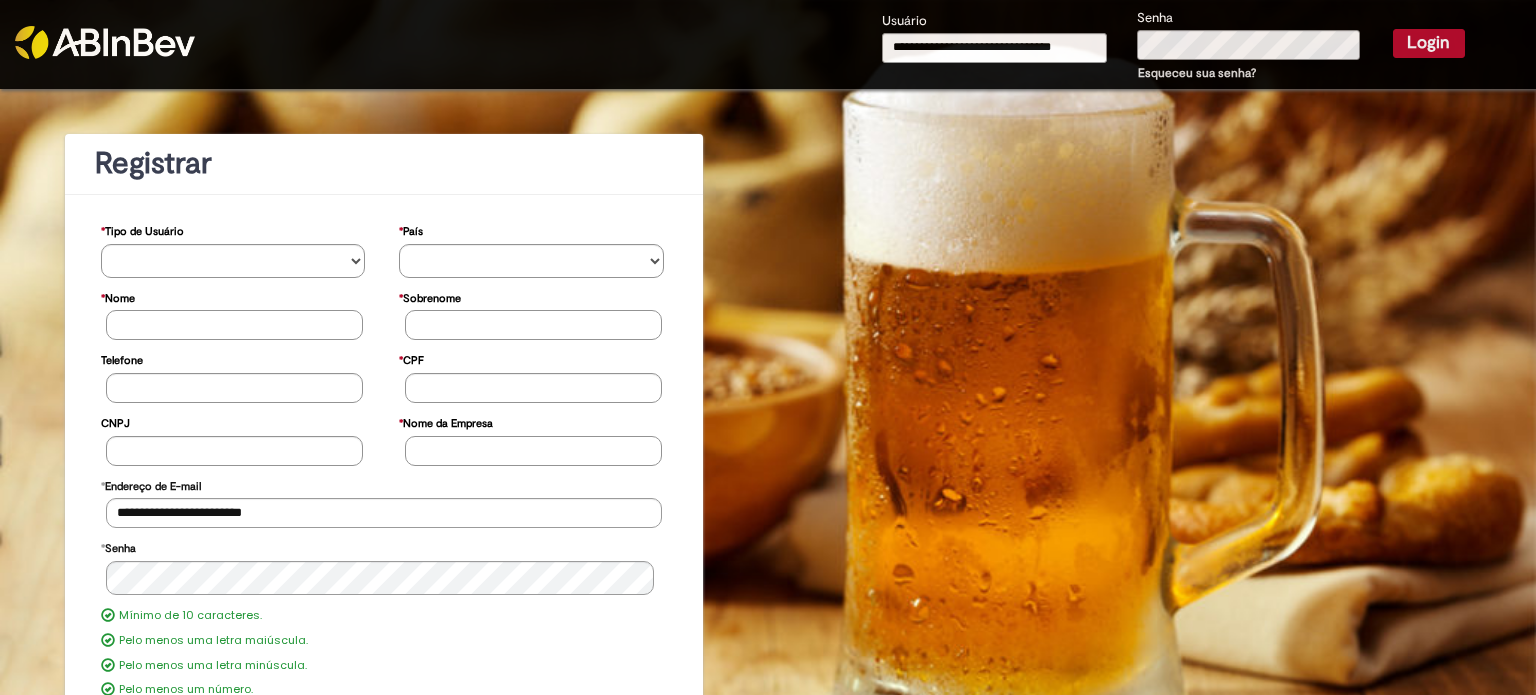 click on "Login" at bounding box center (1429, 43) 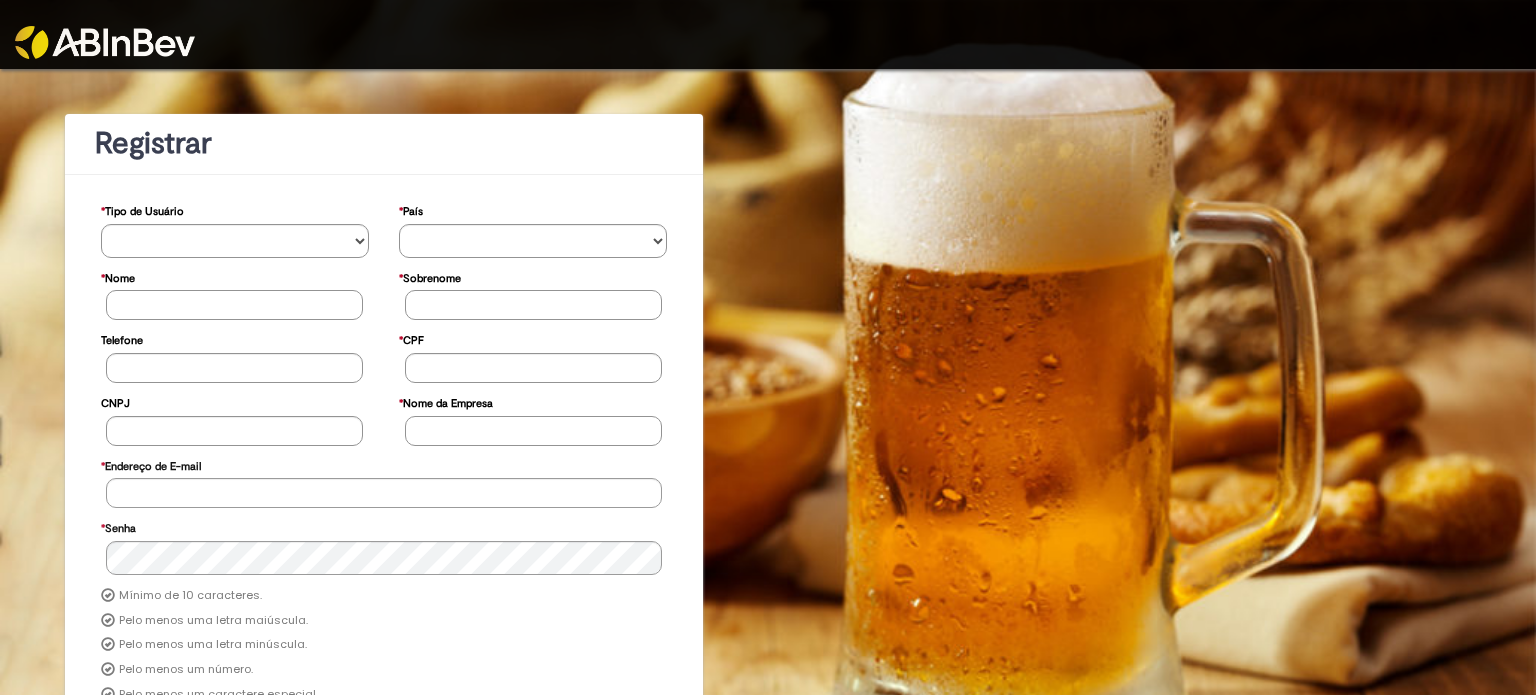 scroll, scrollTop: 0, scrollLeft: 0, axis: both 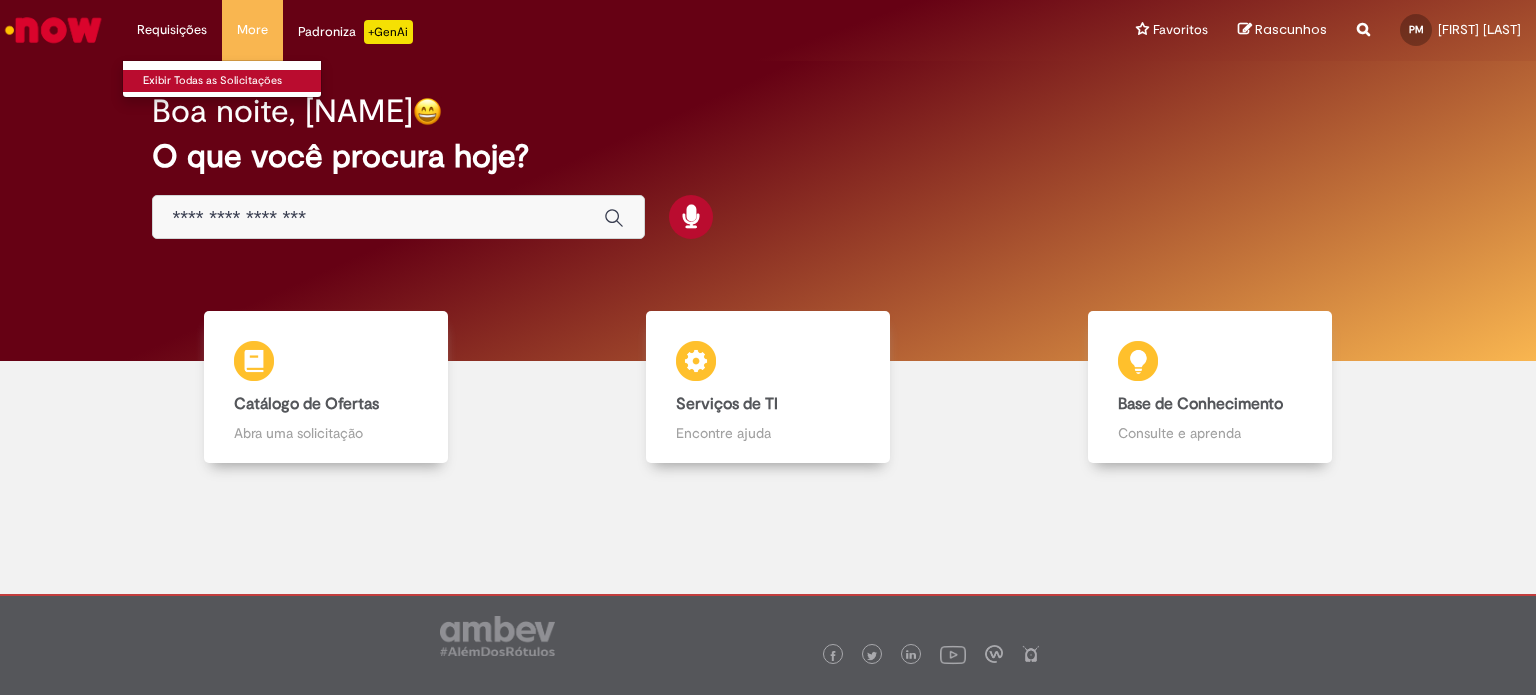 click on "Exibir Todas as Solicitações" at bounding box center [233, 81] 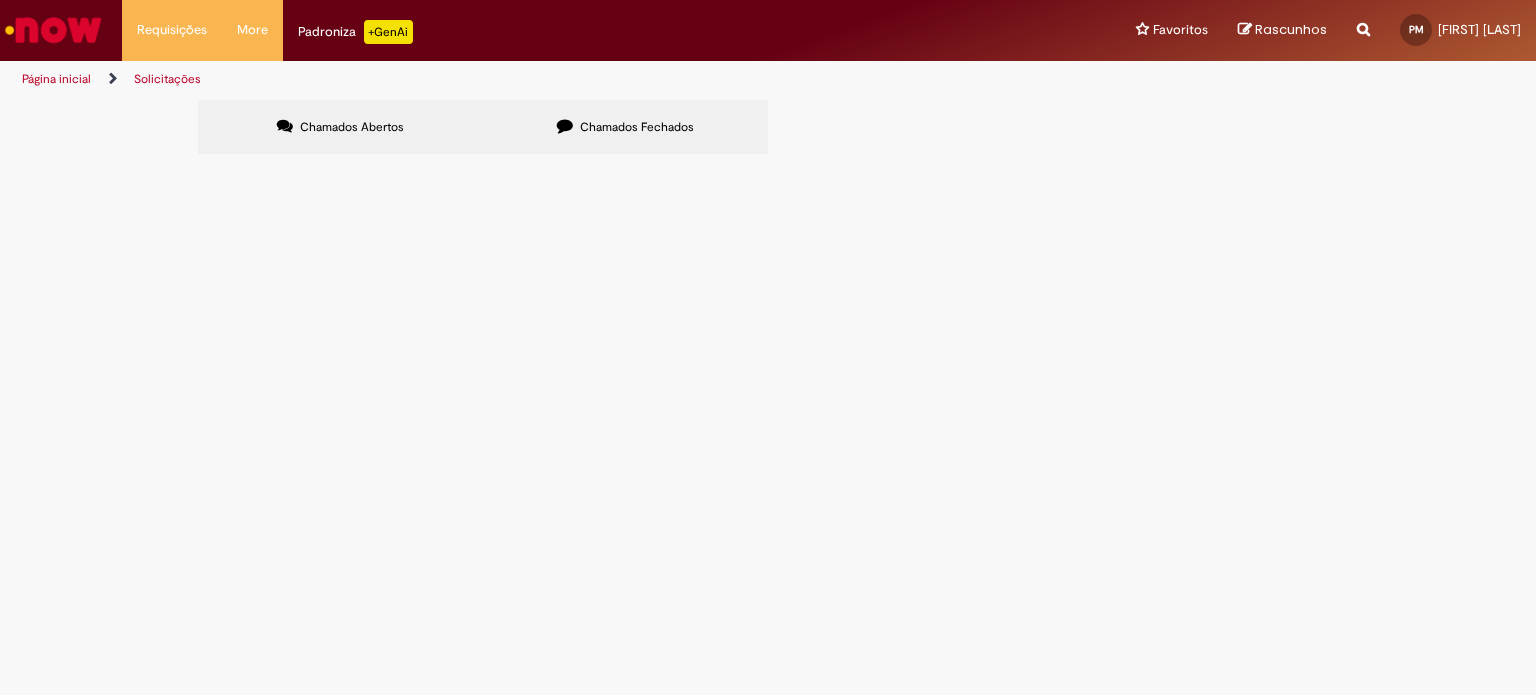 click at bounding box center (565, 126) 